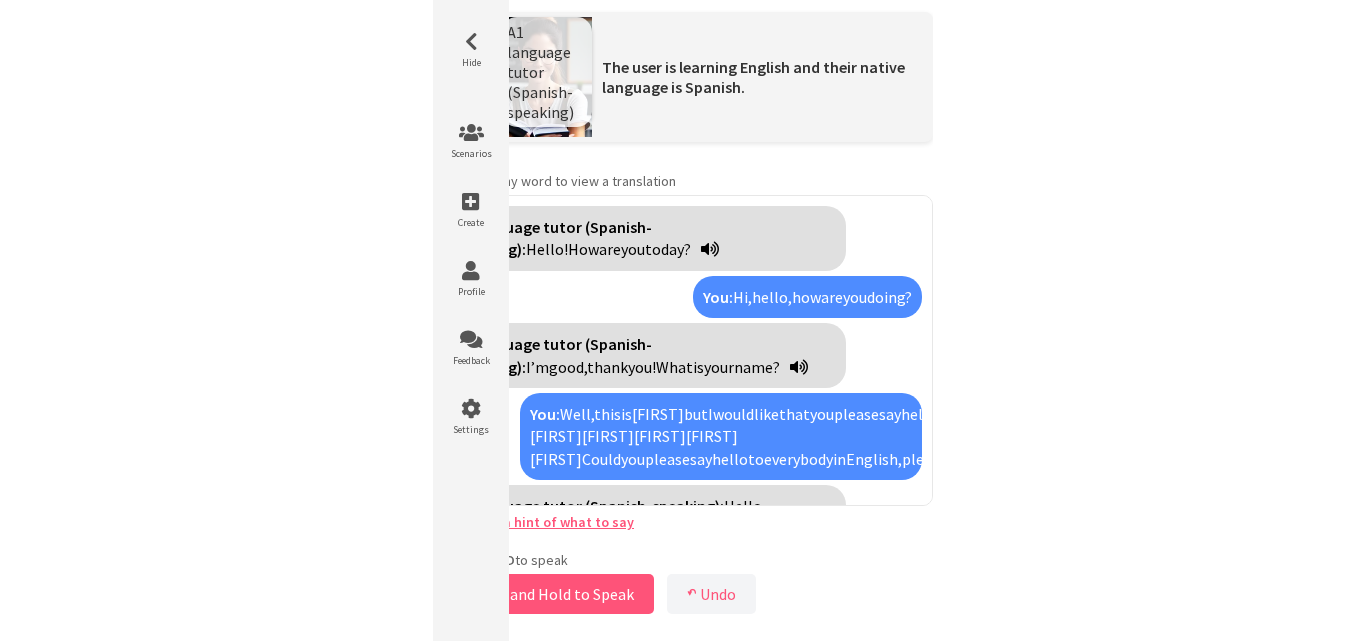 scroll, scrollTop: 0, scrollLeft: 0, axis: both 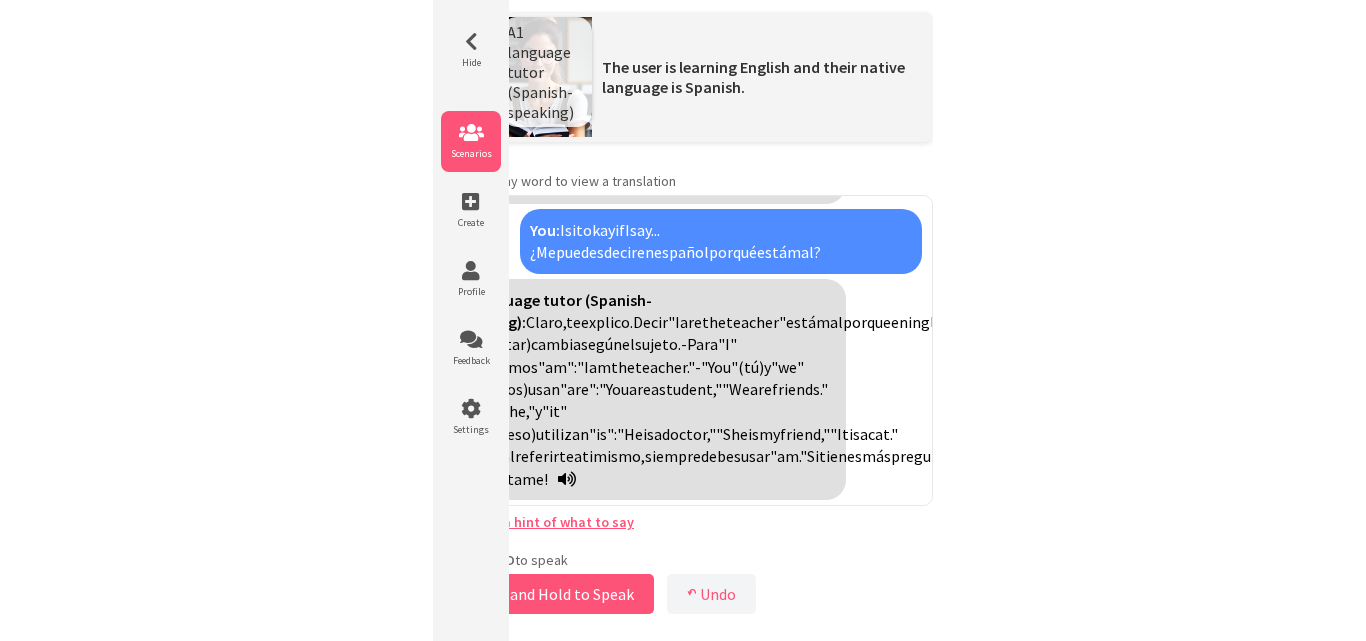 click at bounding box center [471, 133] 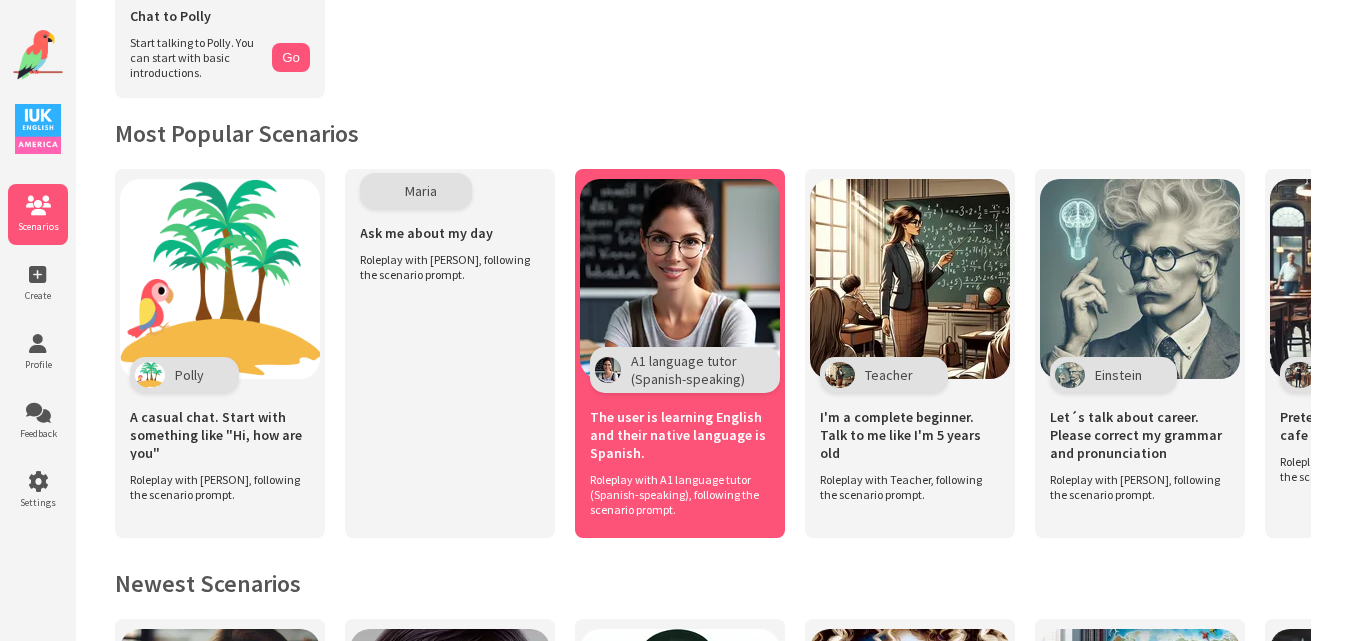scroll, scrollTop: 335, scrollLeft: 0, axis: vertical 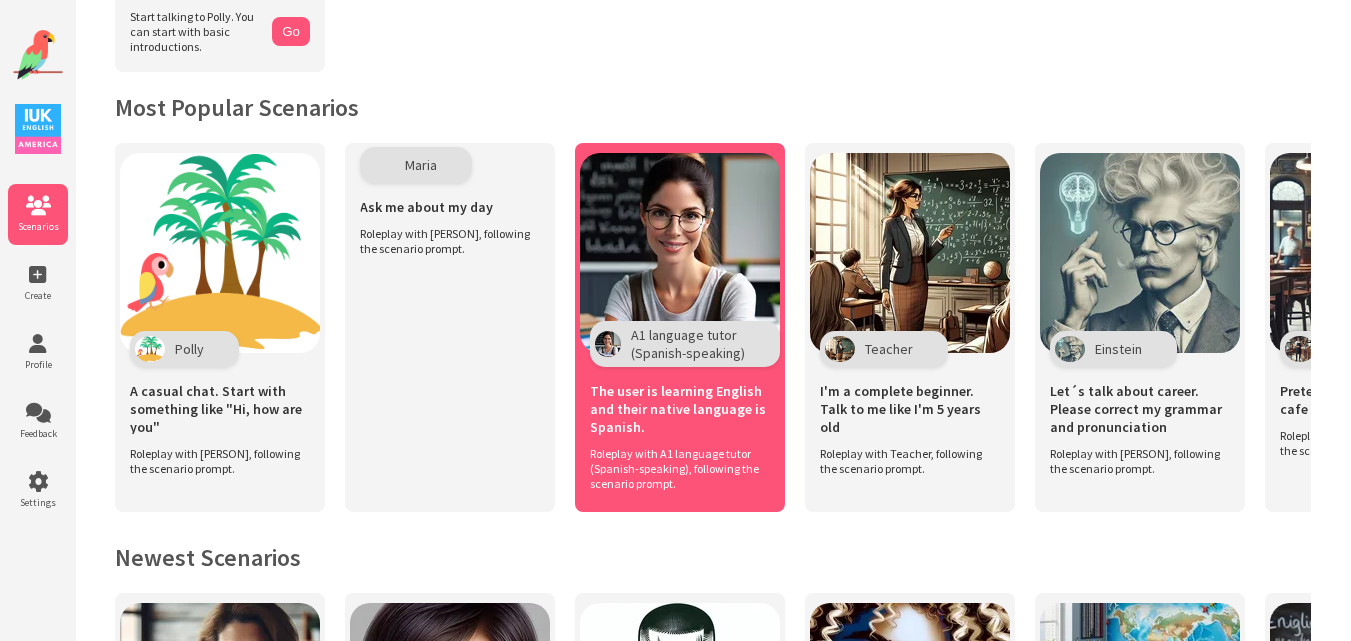 click on "A1 language tutor (Spanish-speaking)" at bounding box center [189, 349] 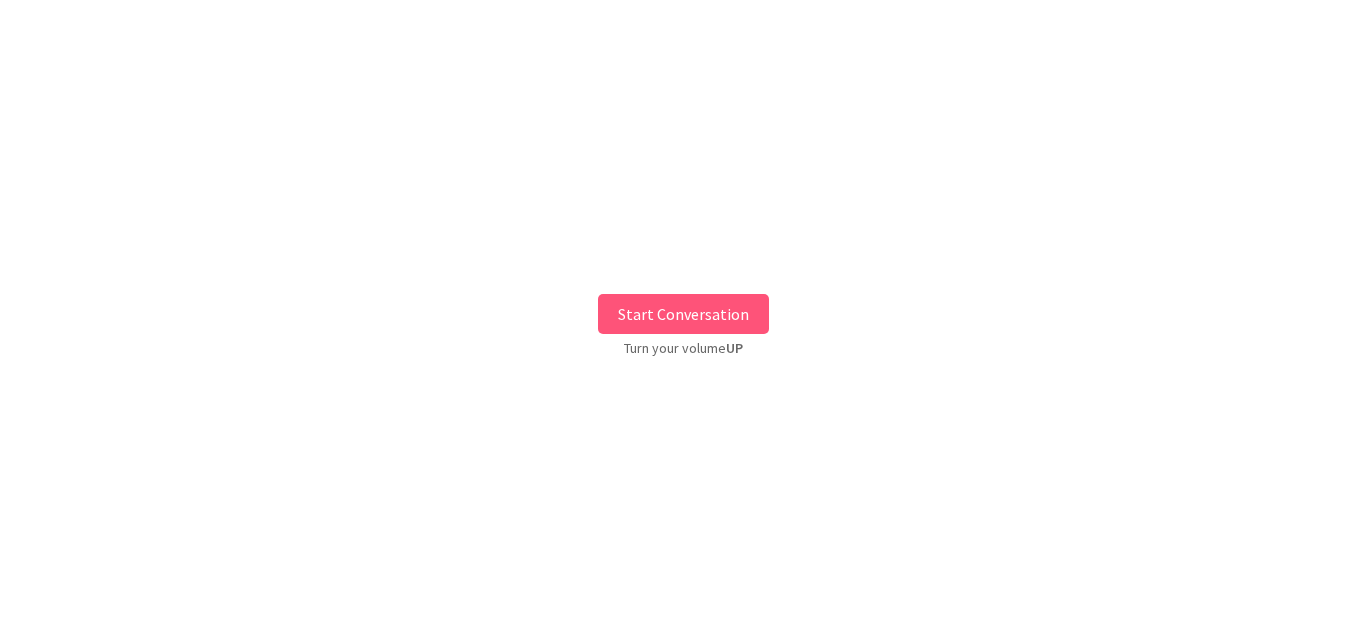 scroll, scrollTop: 0, scrollLeft: 0, axis: both 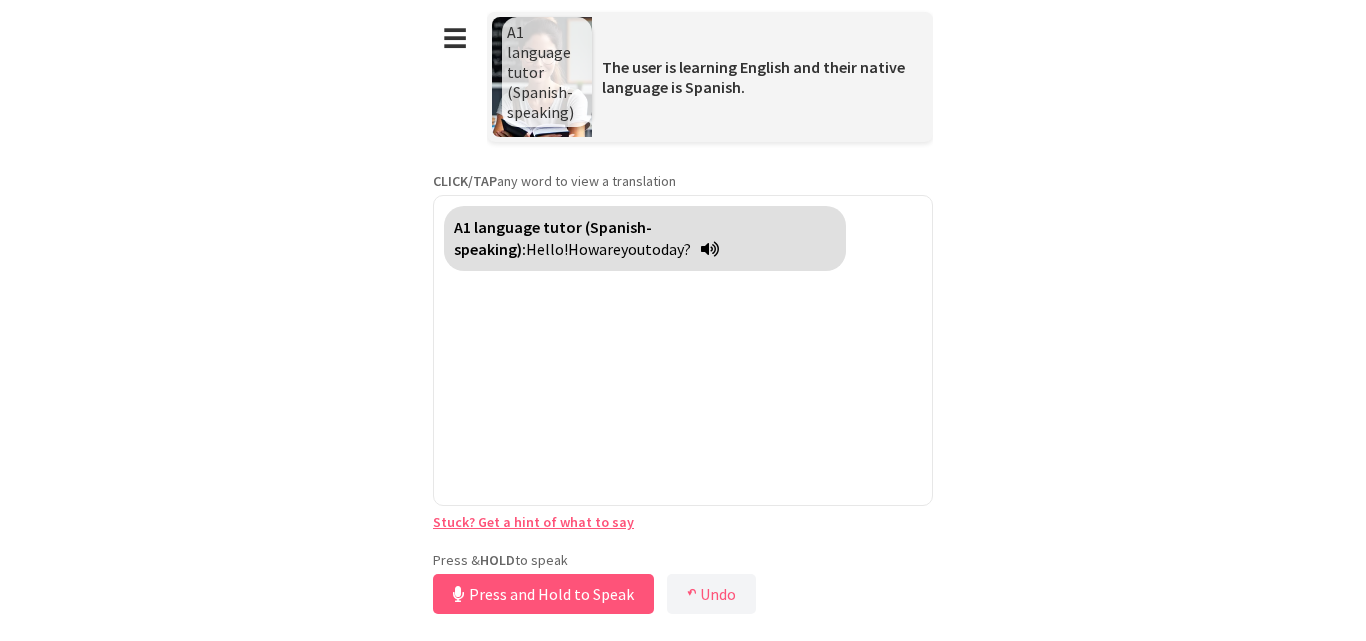click on "Press &  HOLD  to speak
Press and Hold to Speak
↶  Undo
Save
No voice detected. Hold the button down and speak clearly." at bounding box center [683, 585] 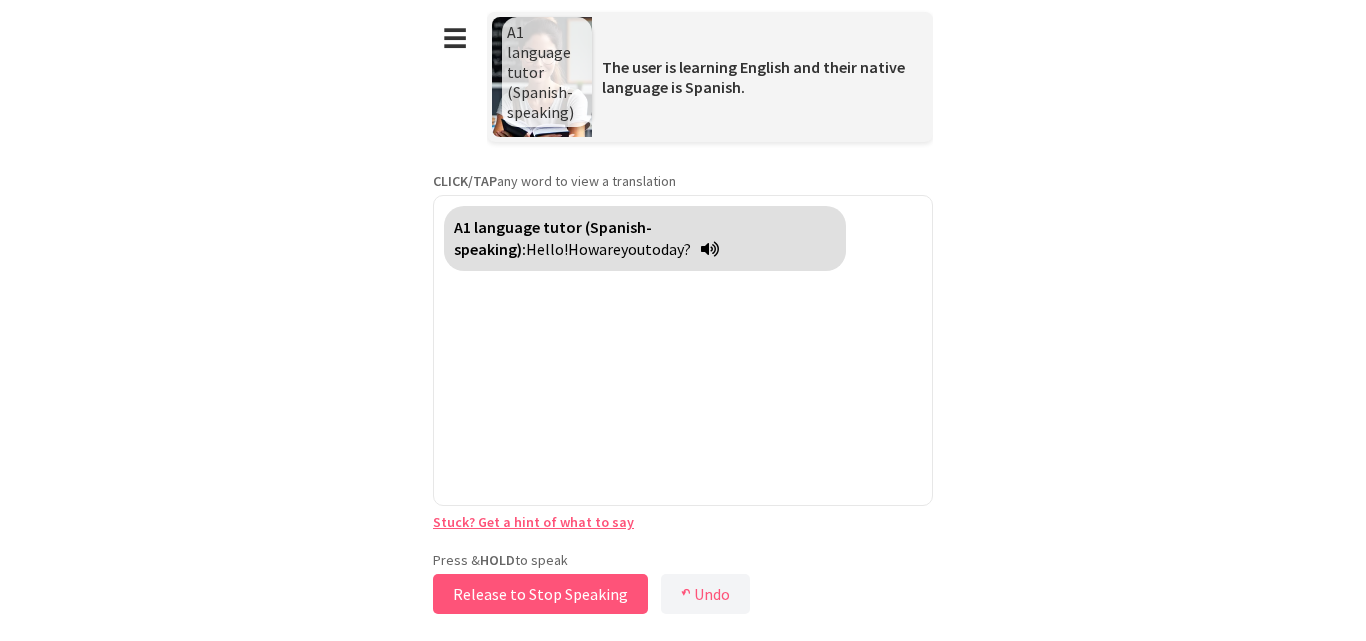 click on "Release to Stop Speaking" at bounding box center (540, 594) 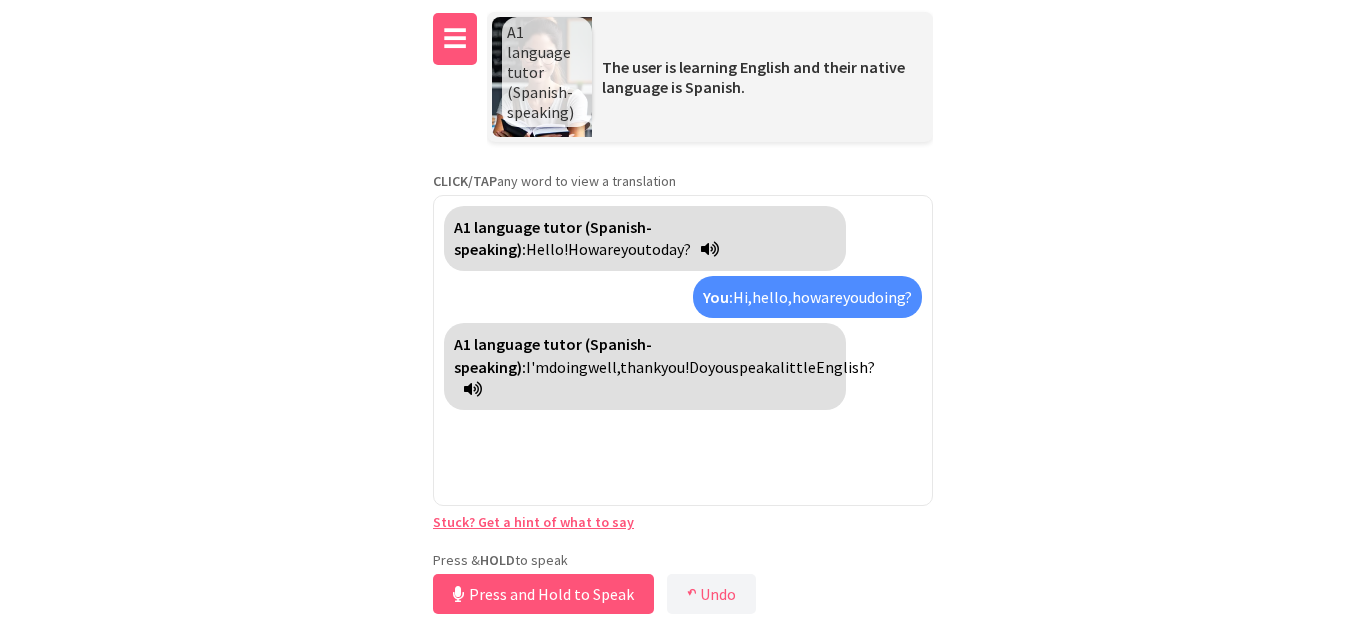 click on "☰" at bounding box center [455, 39] 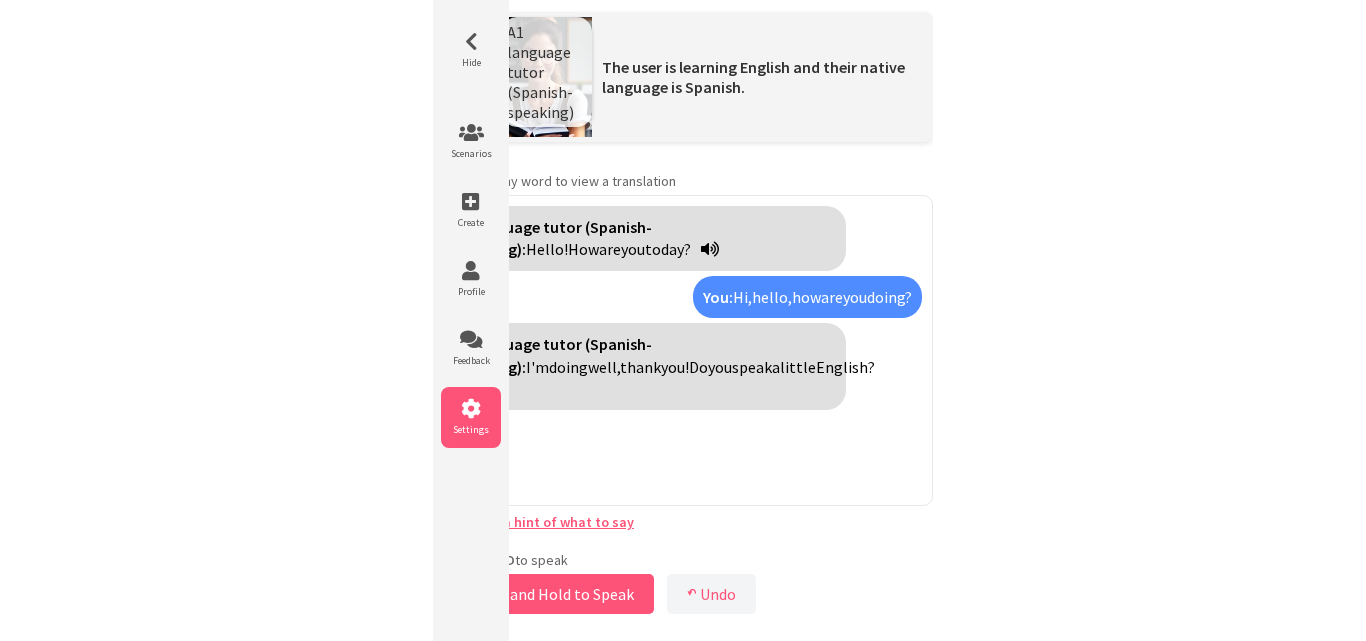 click on "Settings" at bounding box center (471, 429) 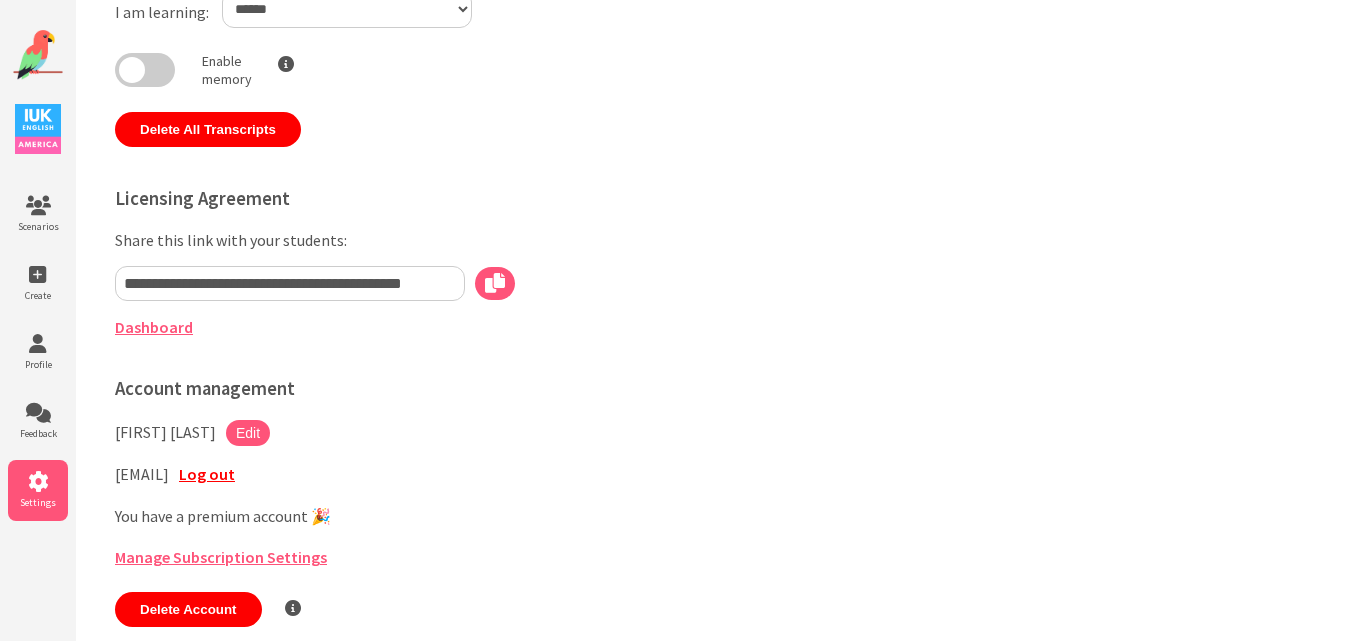 scroll, scrollTop: 200, scrollLeft: 0, axis: vertical 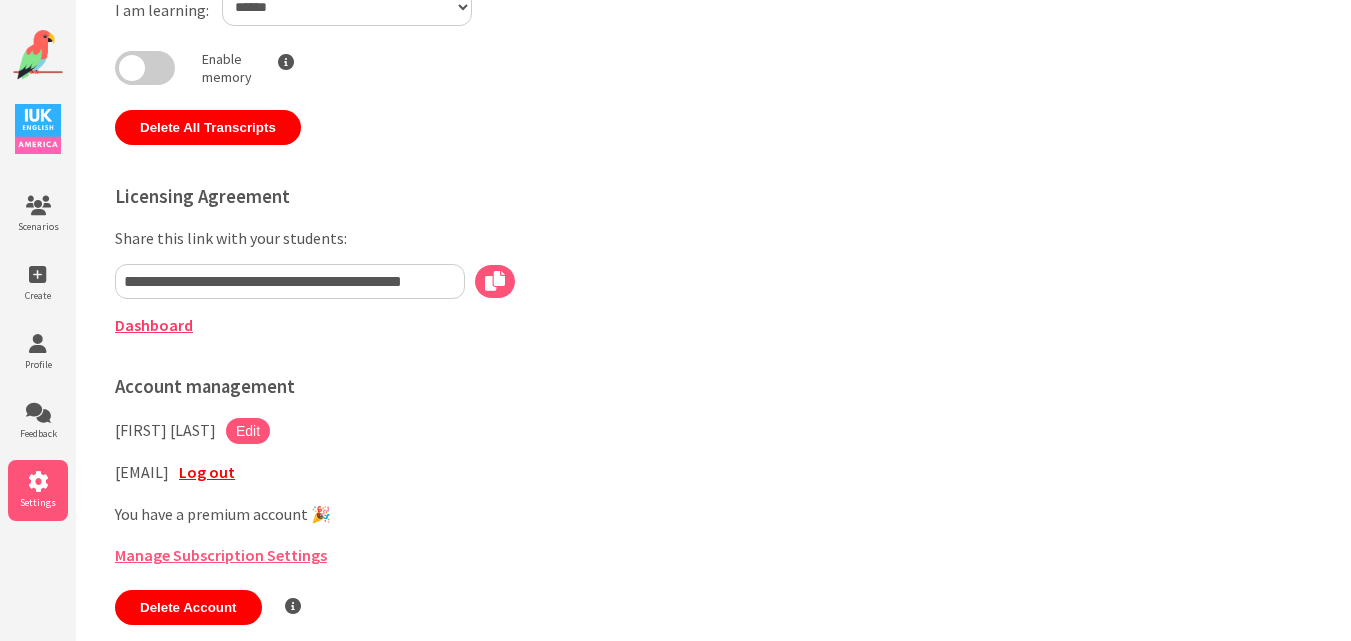 click on "Dashboard" at bounding box center (154, 325) 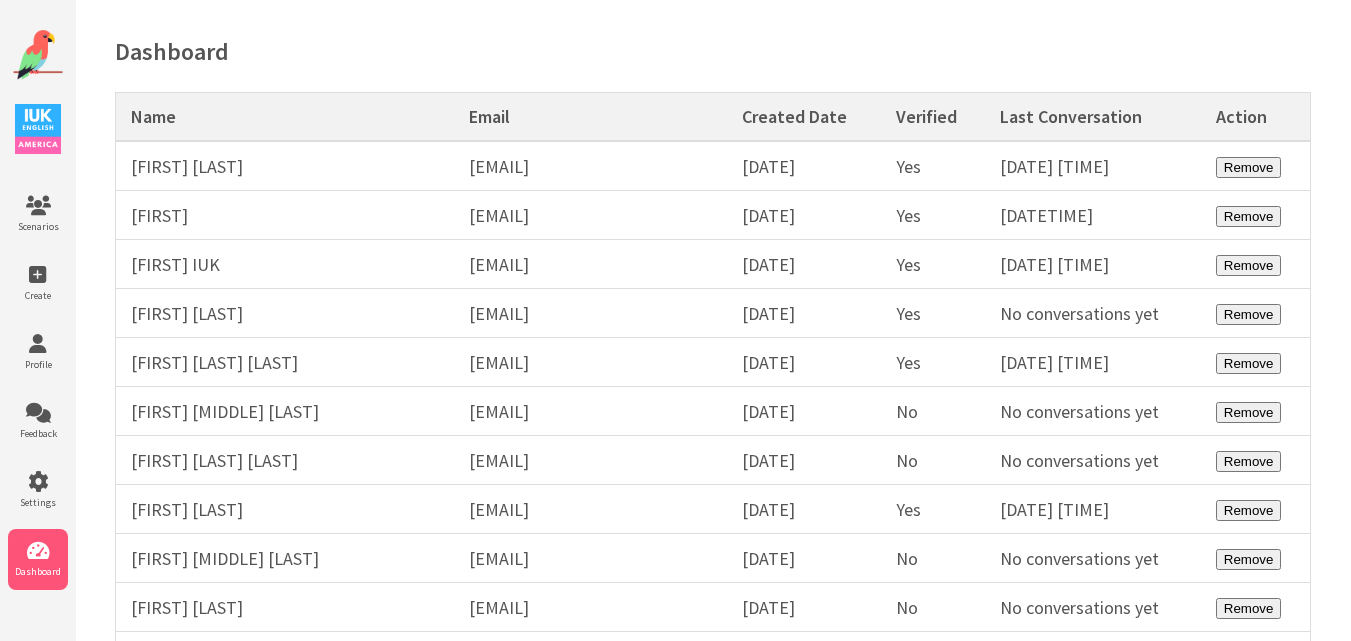 scroll, scrollTop: 0, scrollLeft: 0, axis: both 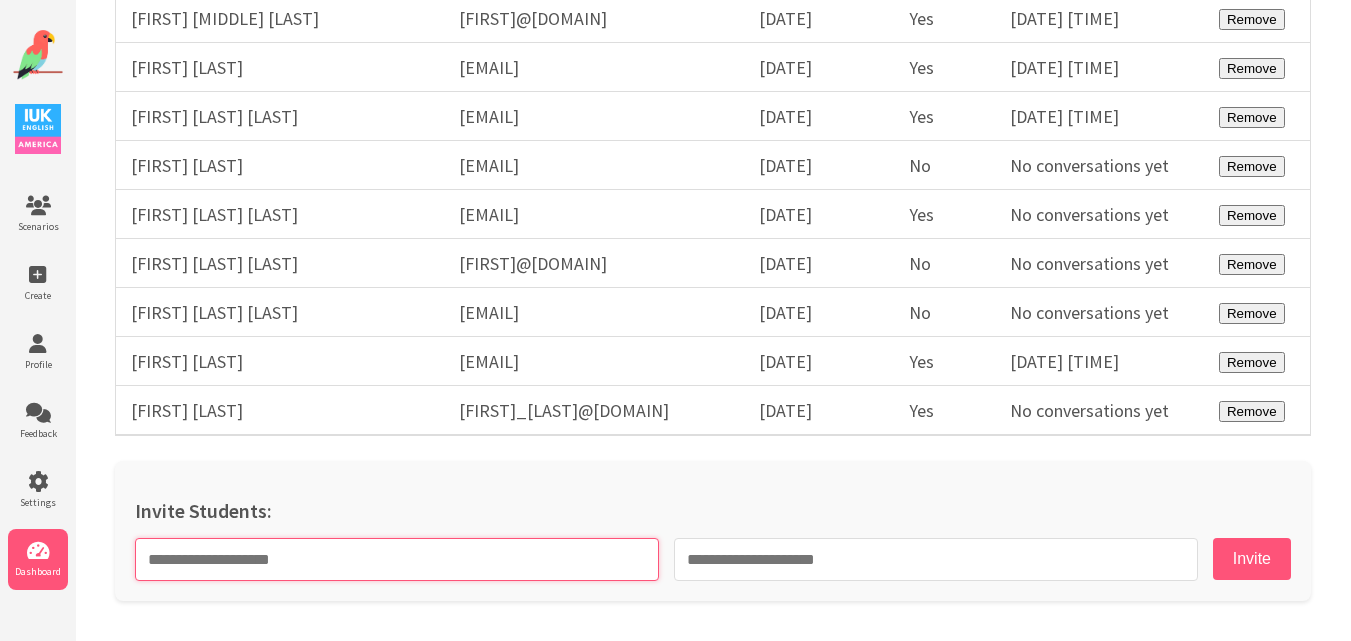 click at bounding box center (397, 559) 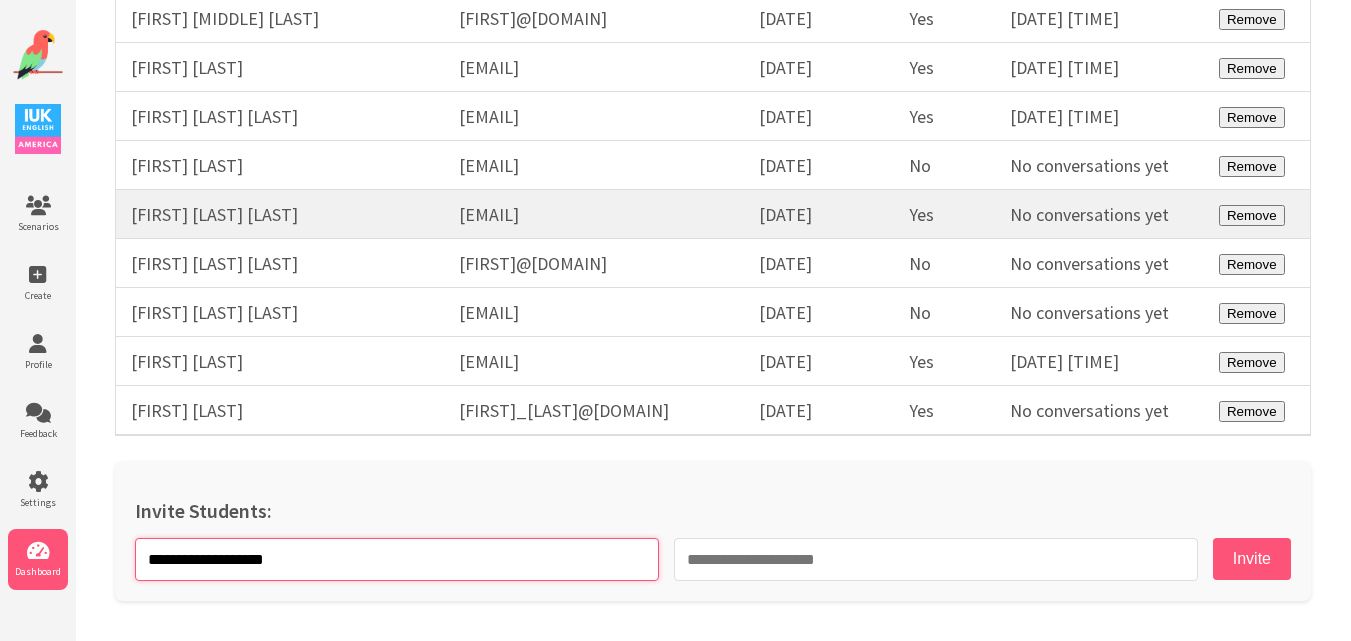 type on "**********" 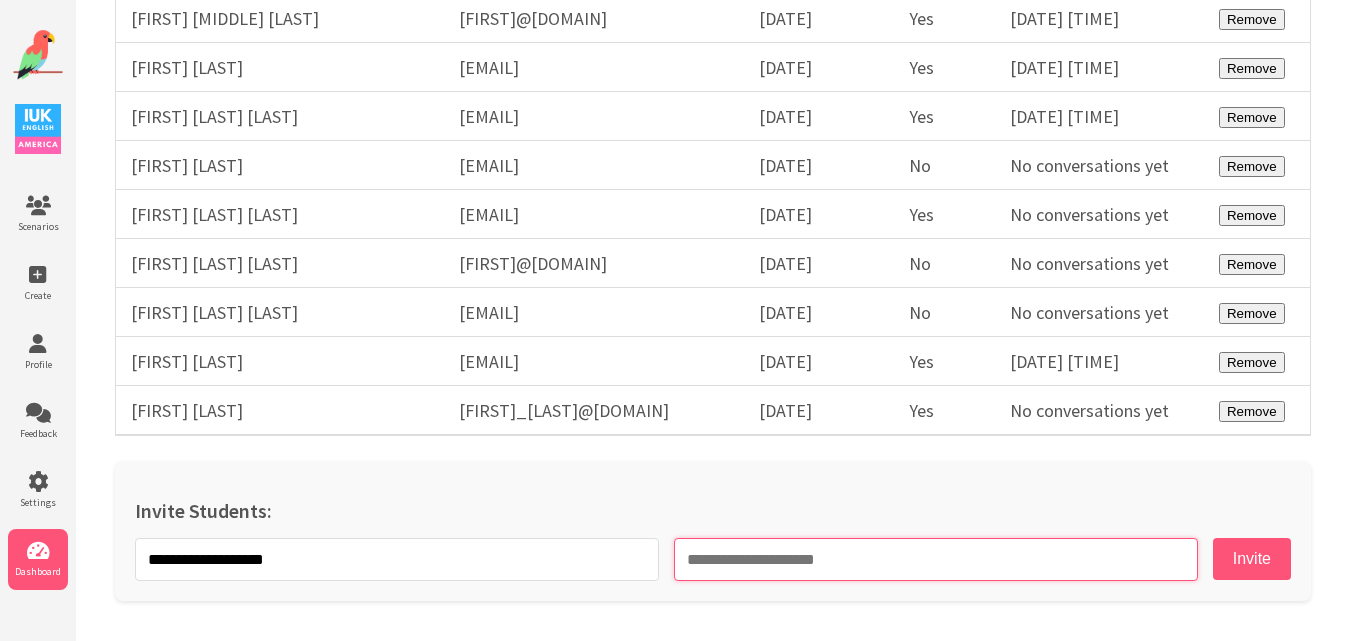 click at bounding box center [936, 559] 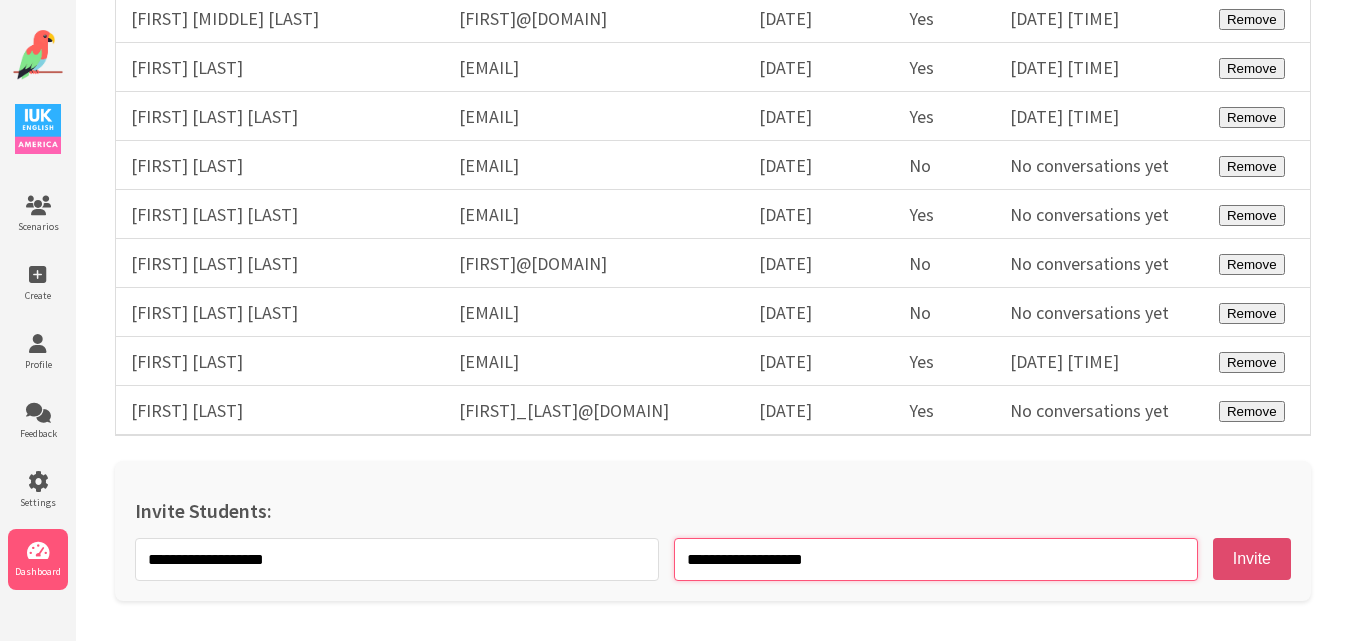 type on "**********" 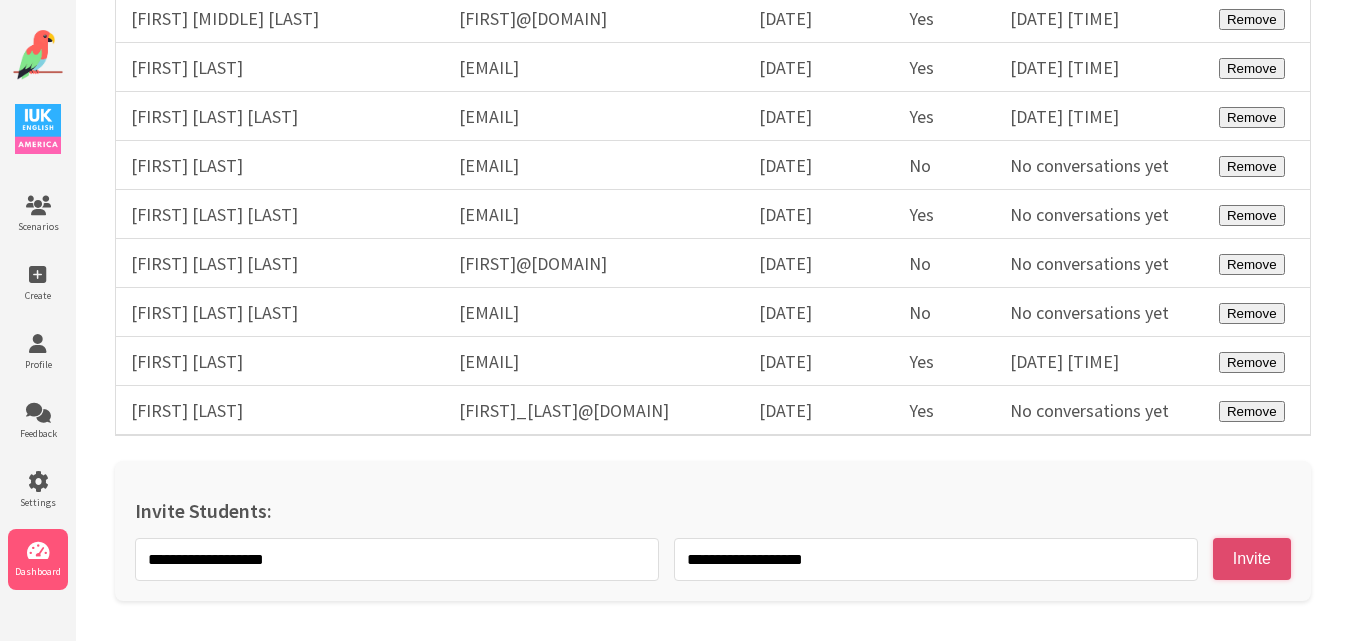 click on "Invite" at bounding box center (1252, 559) 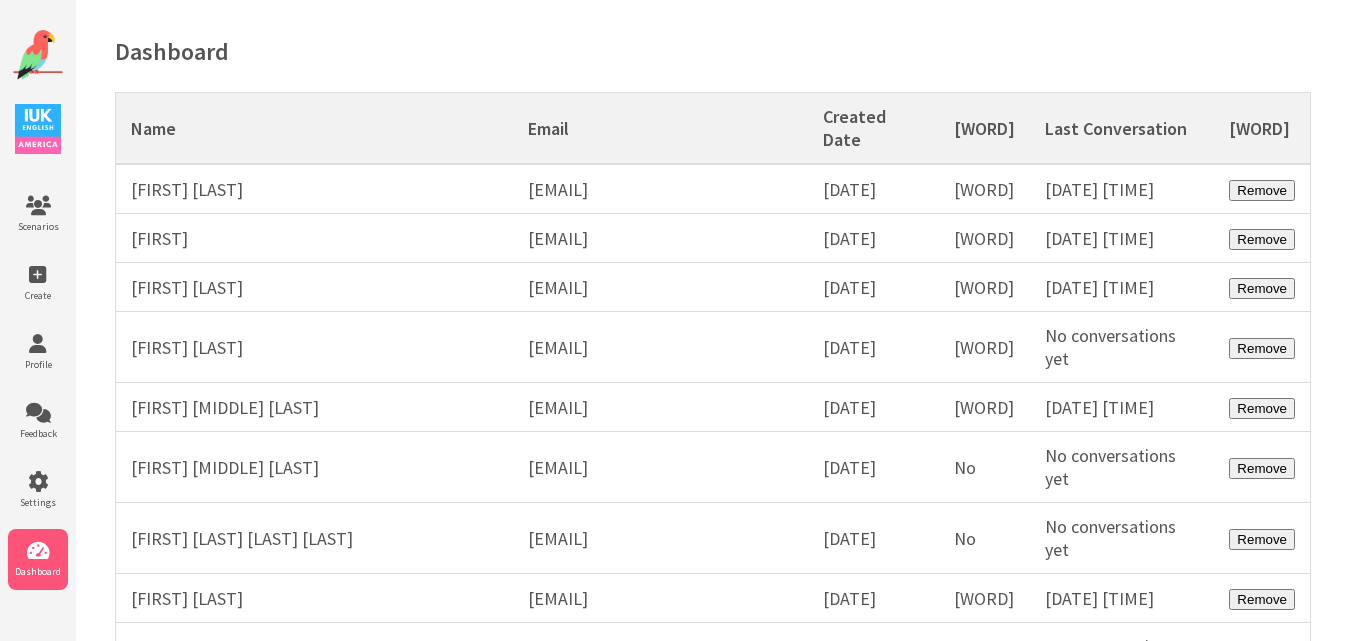 scroll, scrollTop: 0, scrollLeft: 0, axis: both 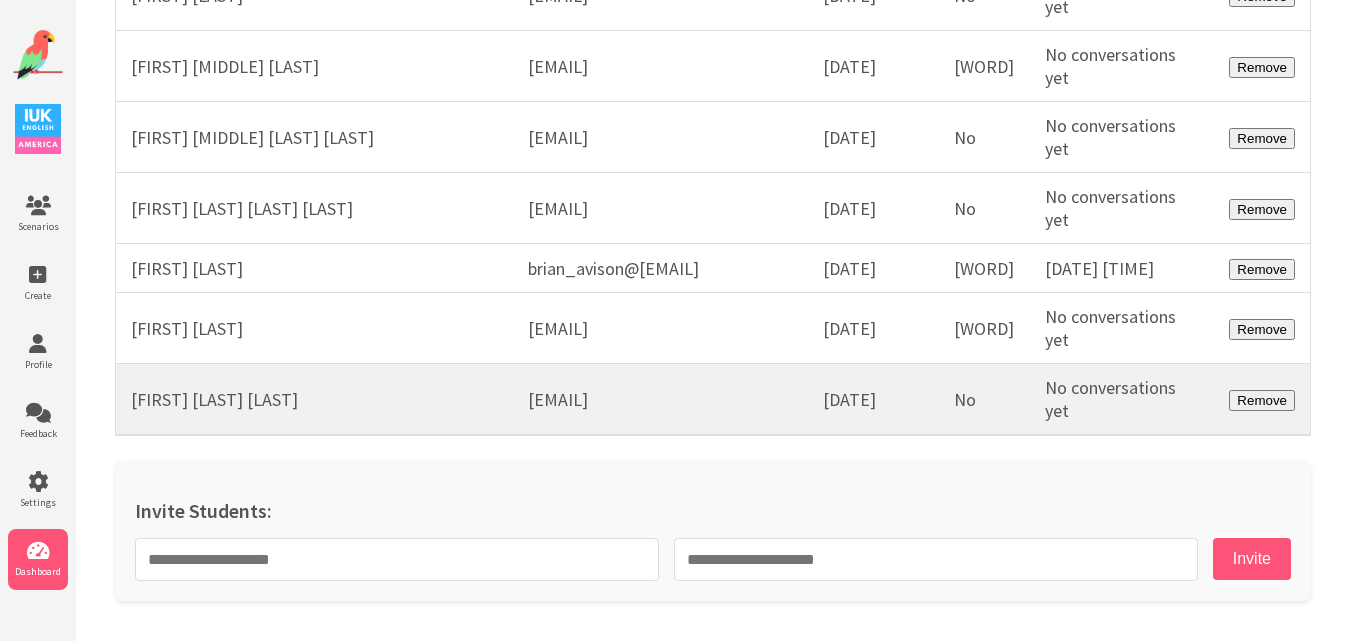 click on "[FIRST] [LAST] [LAST]" at bounding box center (315, 400) 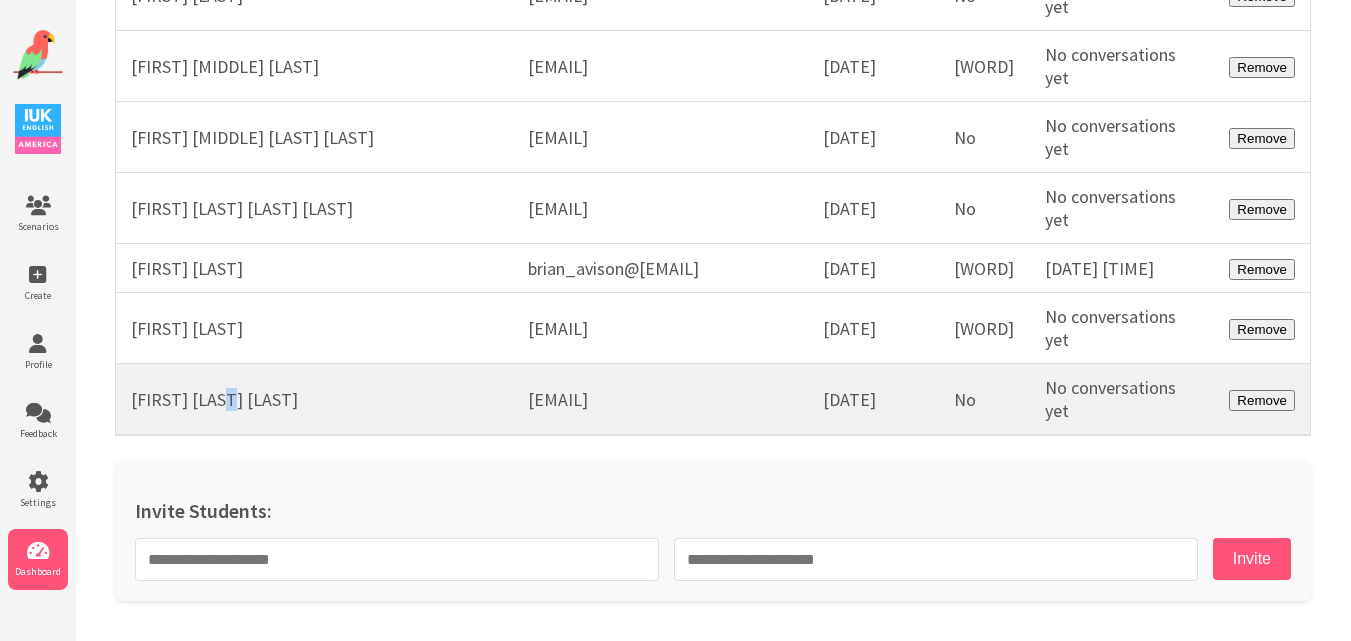 click on "[FIRST] [LAST] [LAST]" at bounding box center [315, 400] 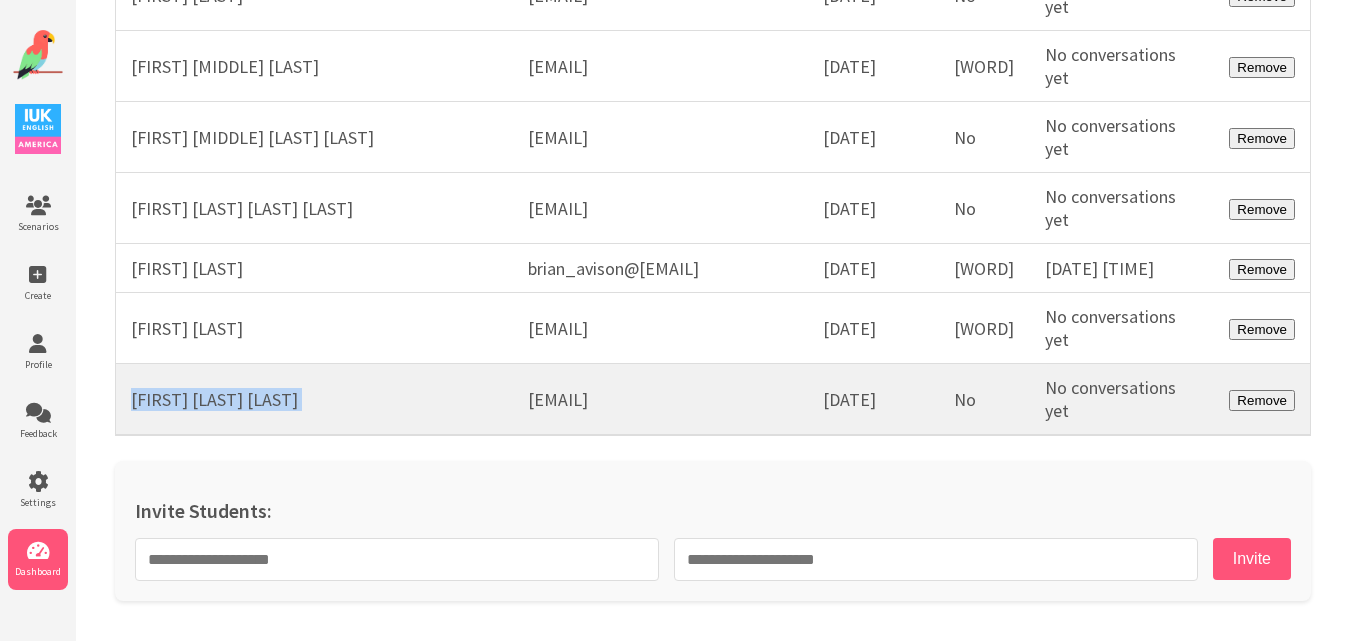 click on "[FIRST] [LAST] [LAST]" at bounding box center (315, 400) 